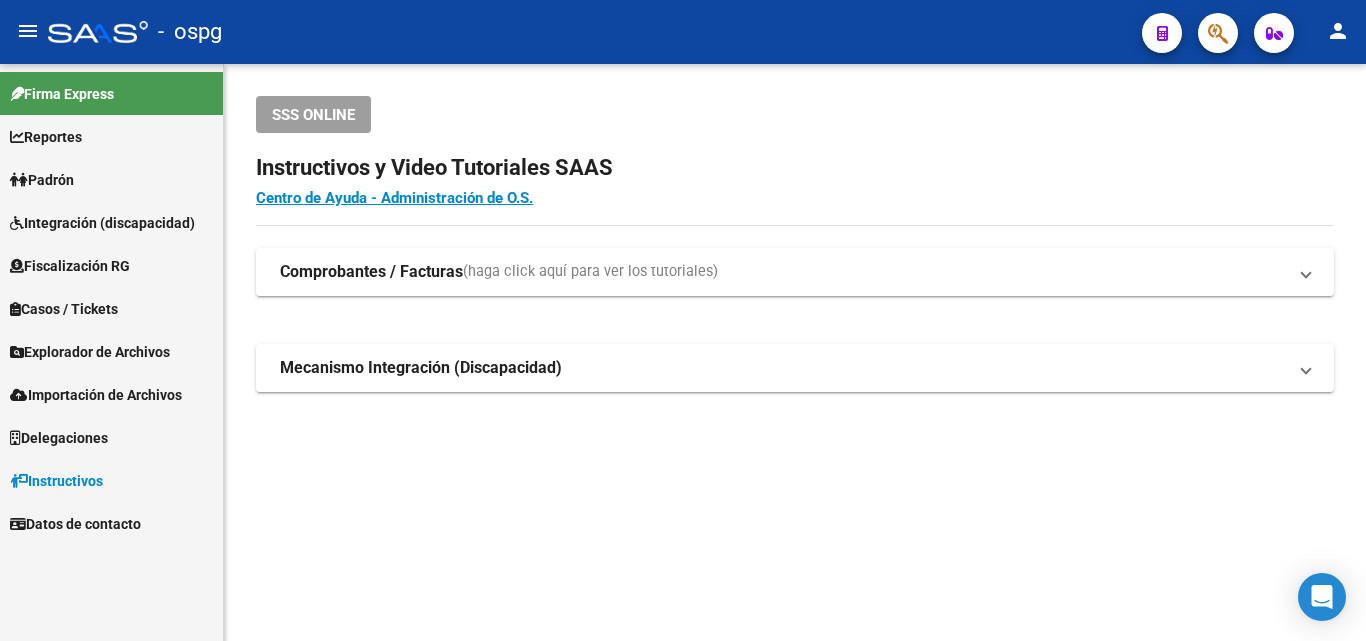 scroll, scrollTop: 0, scrollLeft: 0, axis: both 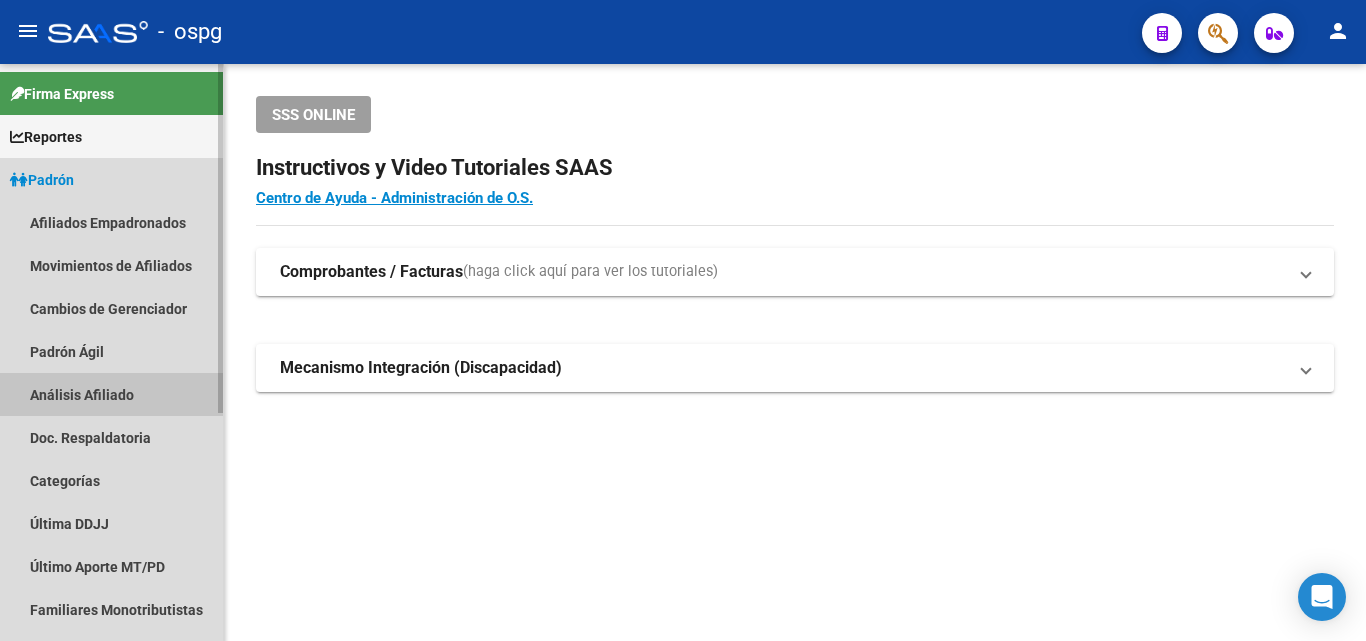click on "Análisis Afiliado" at bounding box center [111, 394] 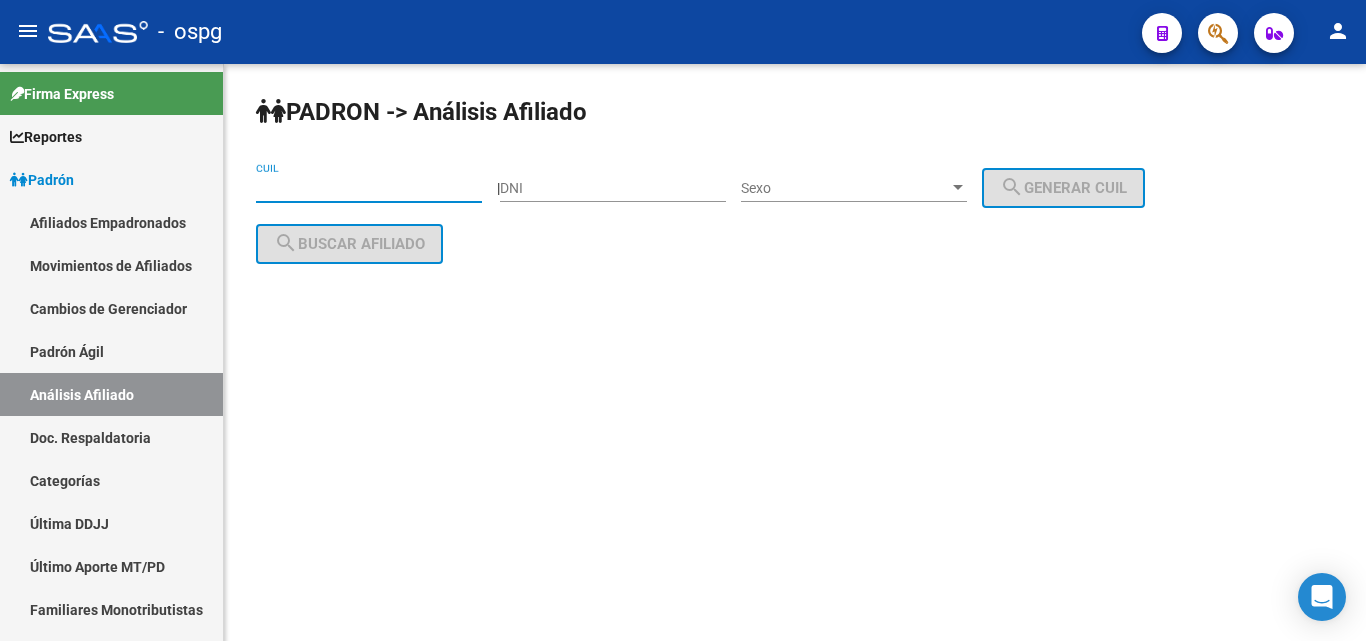 click on "CUIL" at bounding box center (369, 188) 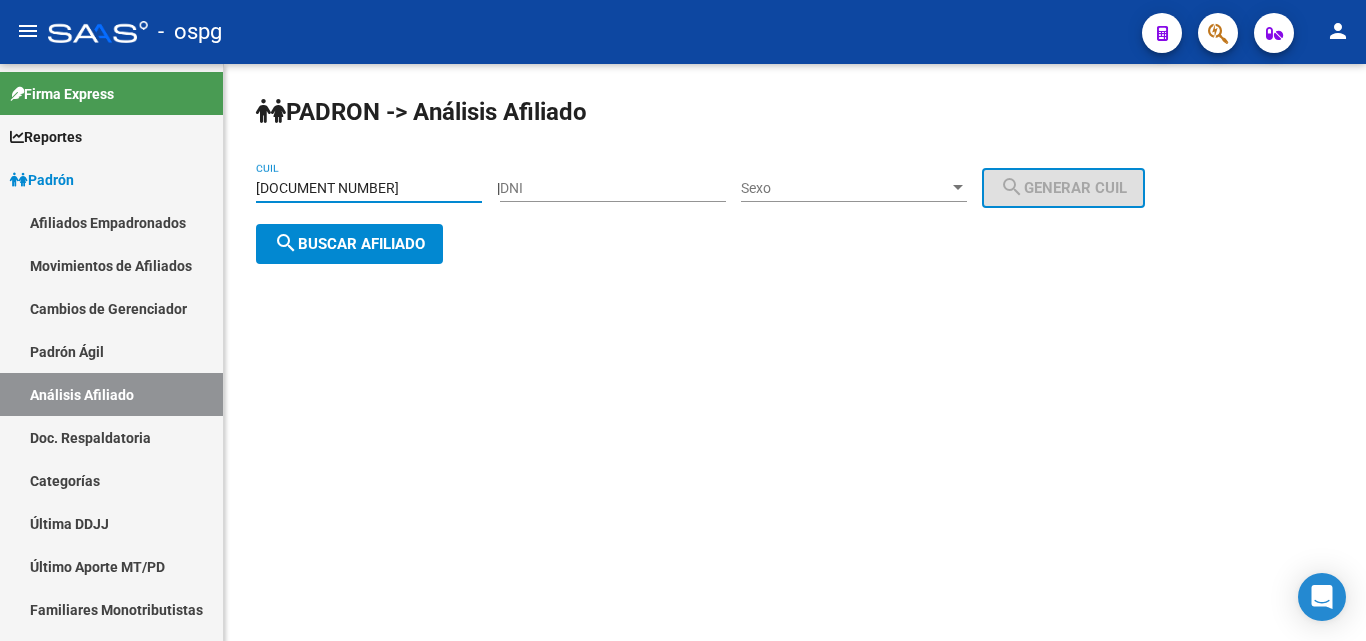 type on "[DOCUMENT NUMBER]" 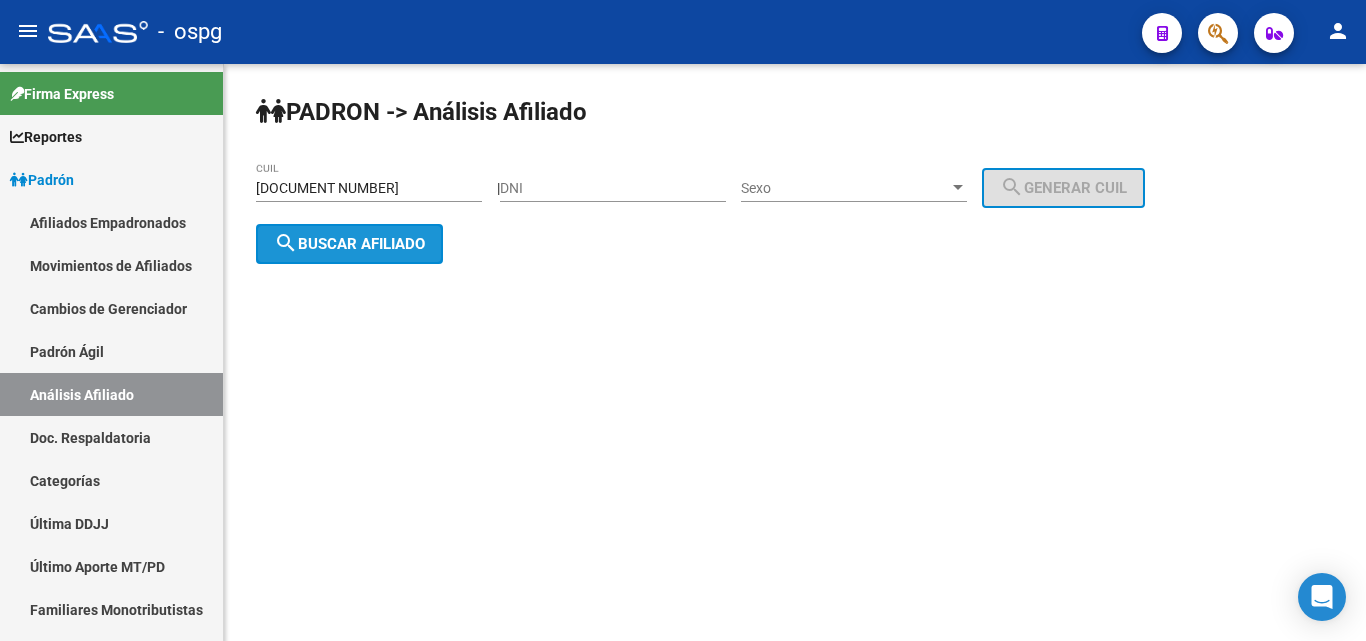 click on "search  Buscar afiliado" 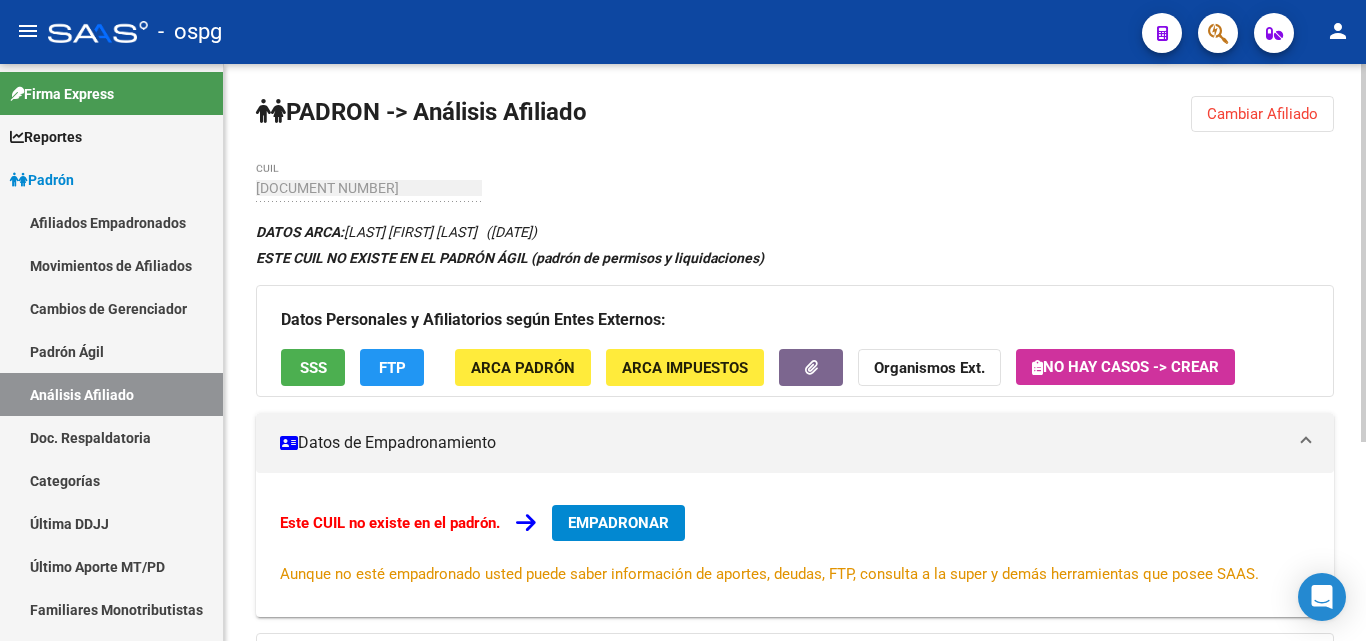 click on "EMPADRONAR" at bounding box center (618, 523) 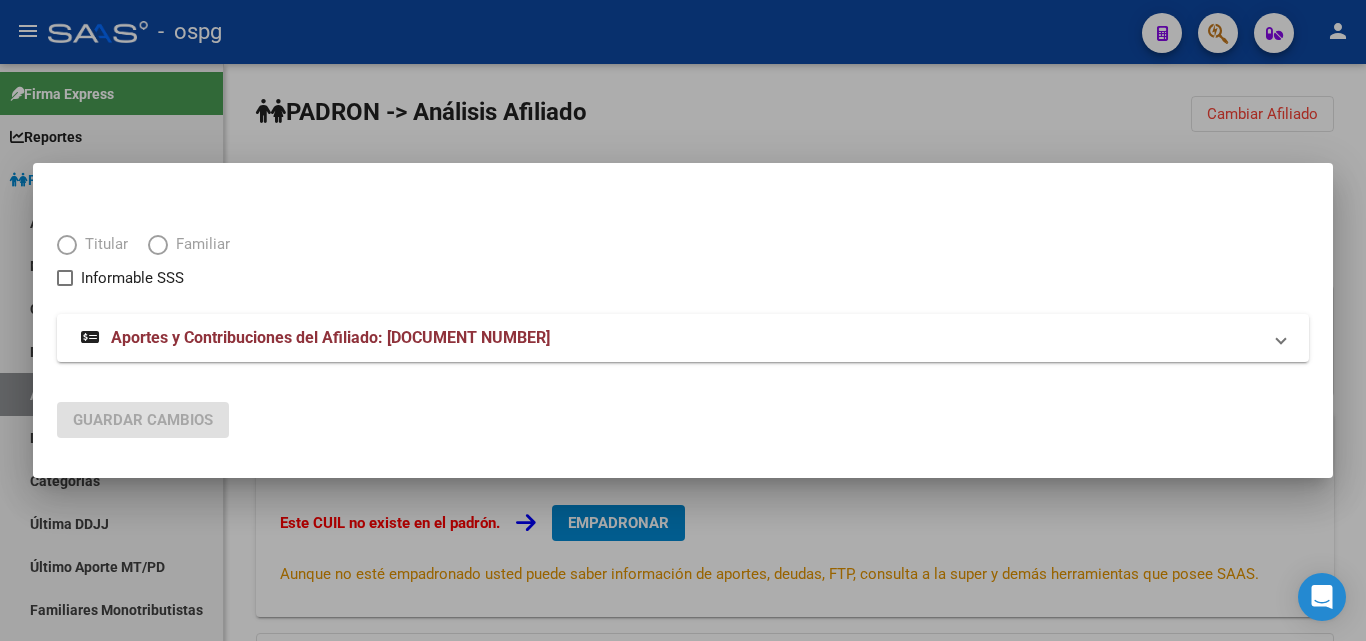 click at bounding box center (67, 245) 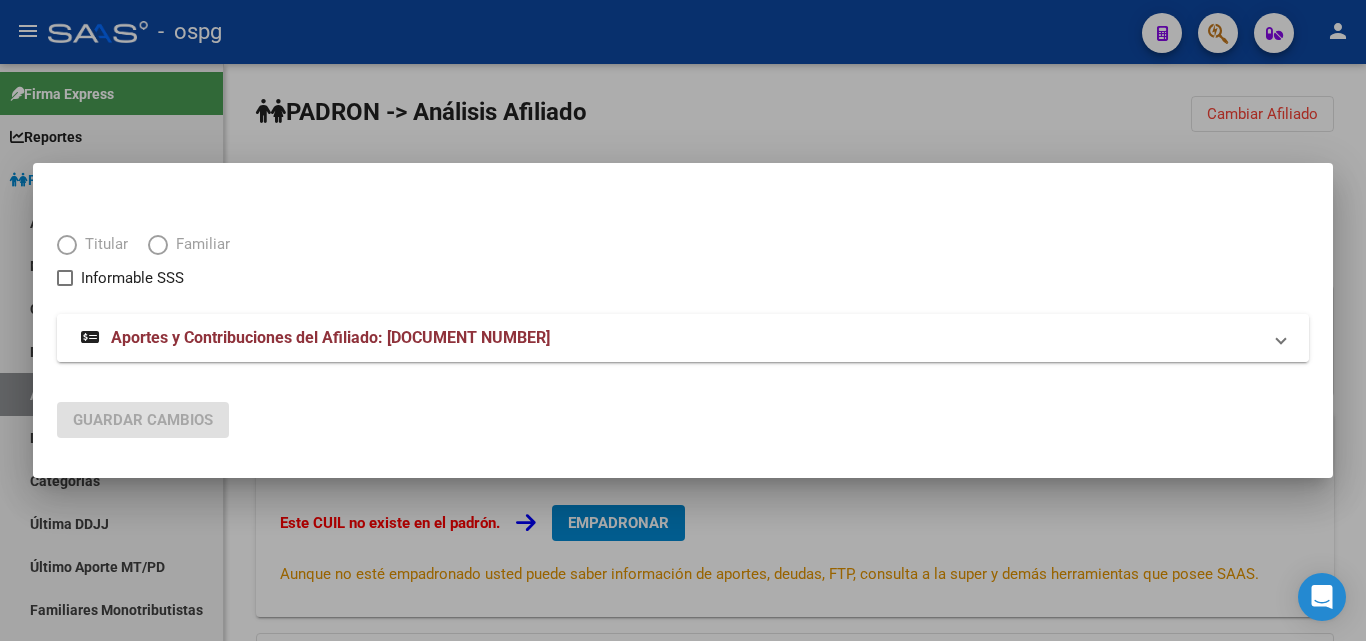 click at bounding box center [1281, 338] 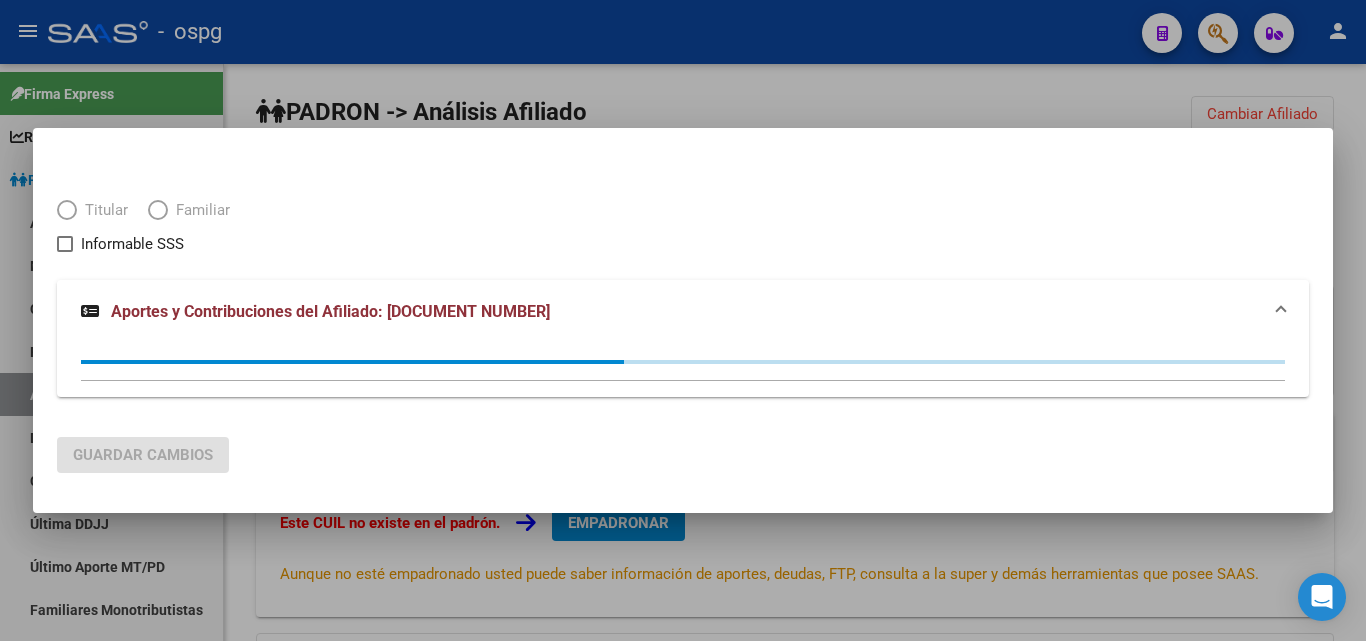 click on "Aportes y Contribuciones del Afiliado: [DOCUMENT NUMBER]" at bounding box center [683, 312] 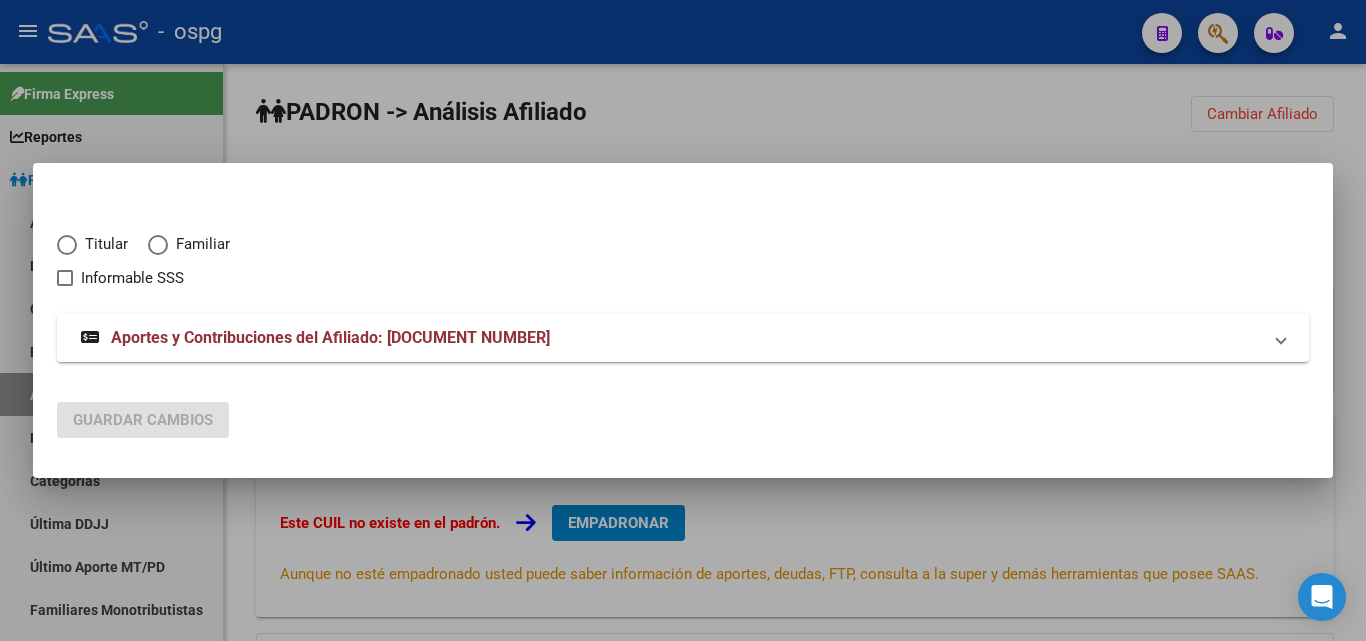 click at bounding box center [683, 320] 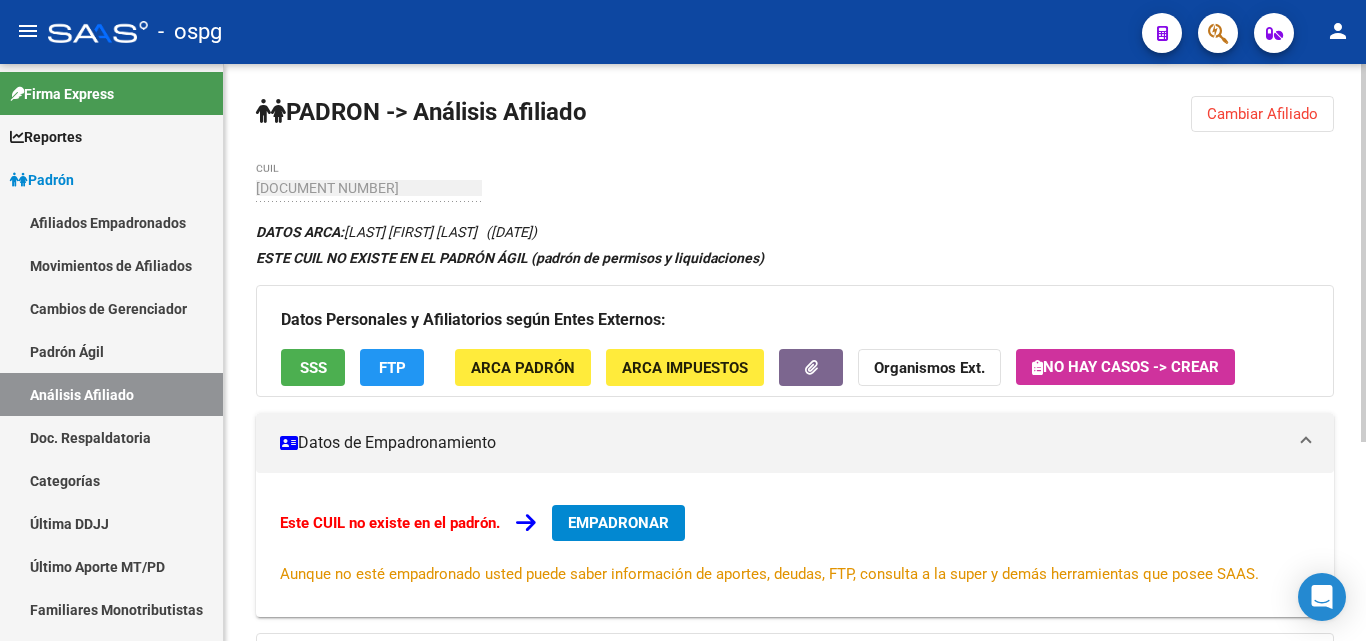 click on "EMPADRONAR" at bounding box center (618, 523) 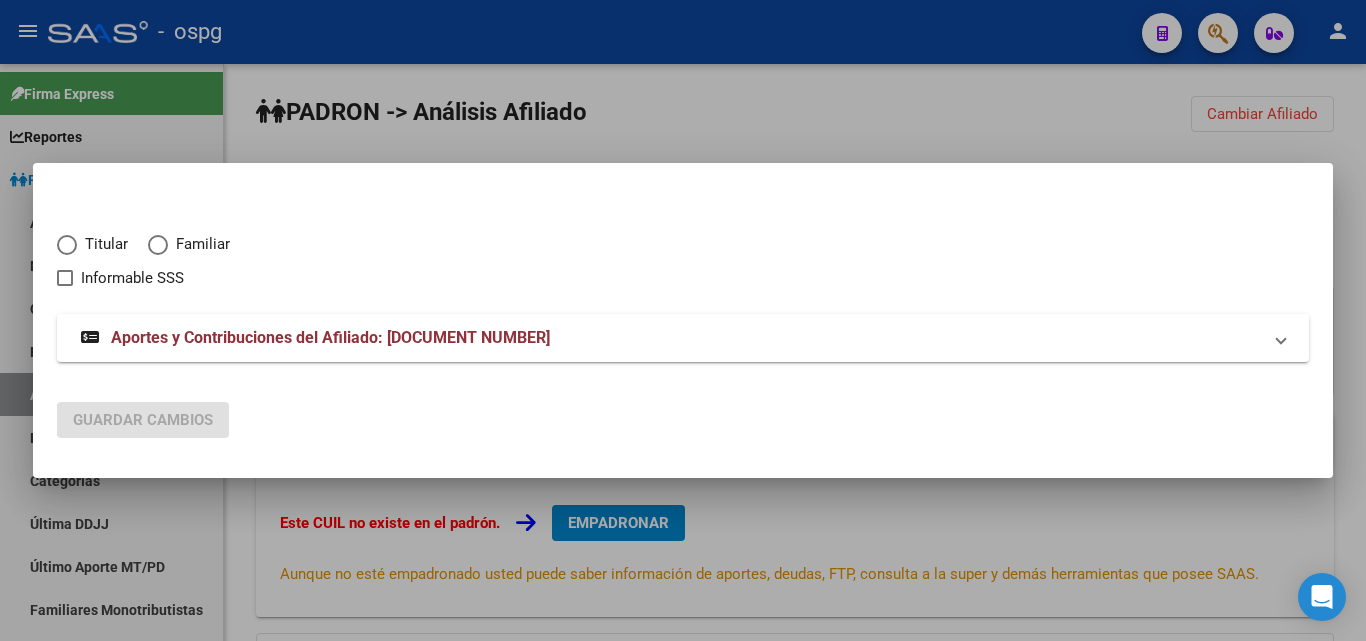 click at bounding box center [67, 245] 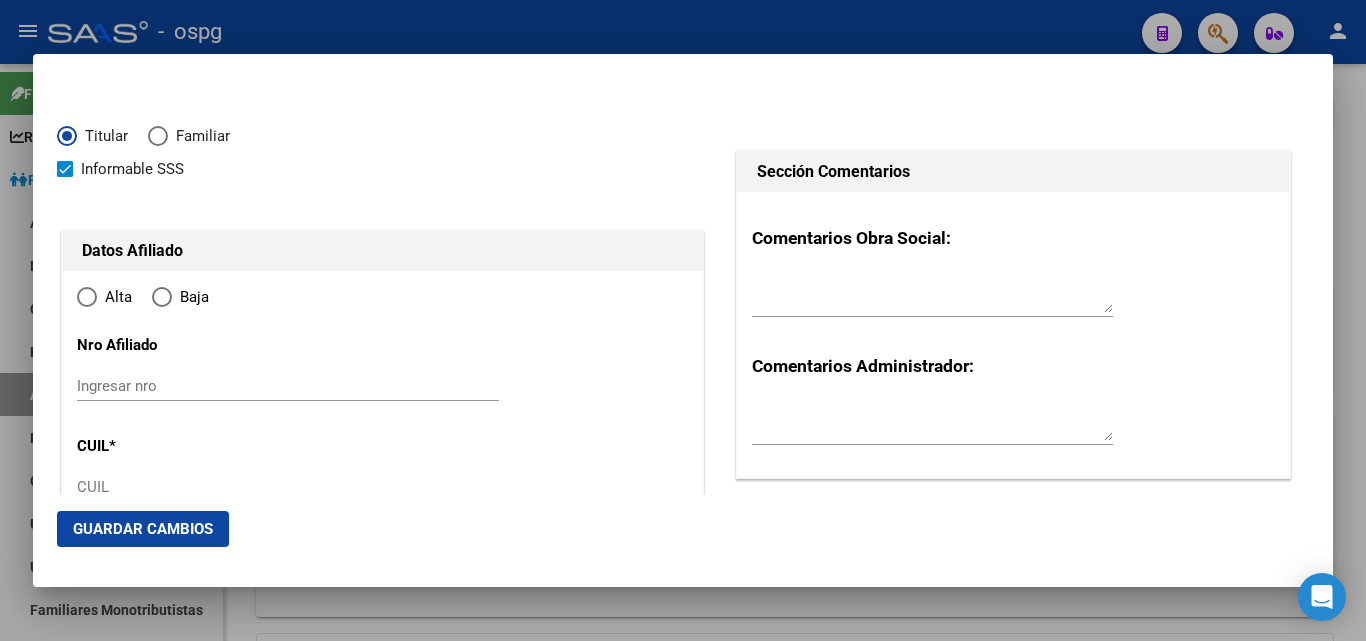 type on "[DOCUMENT NUMBER]" 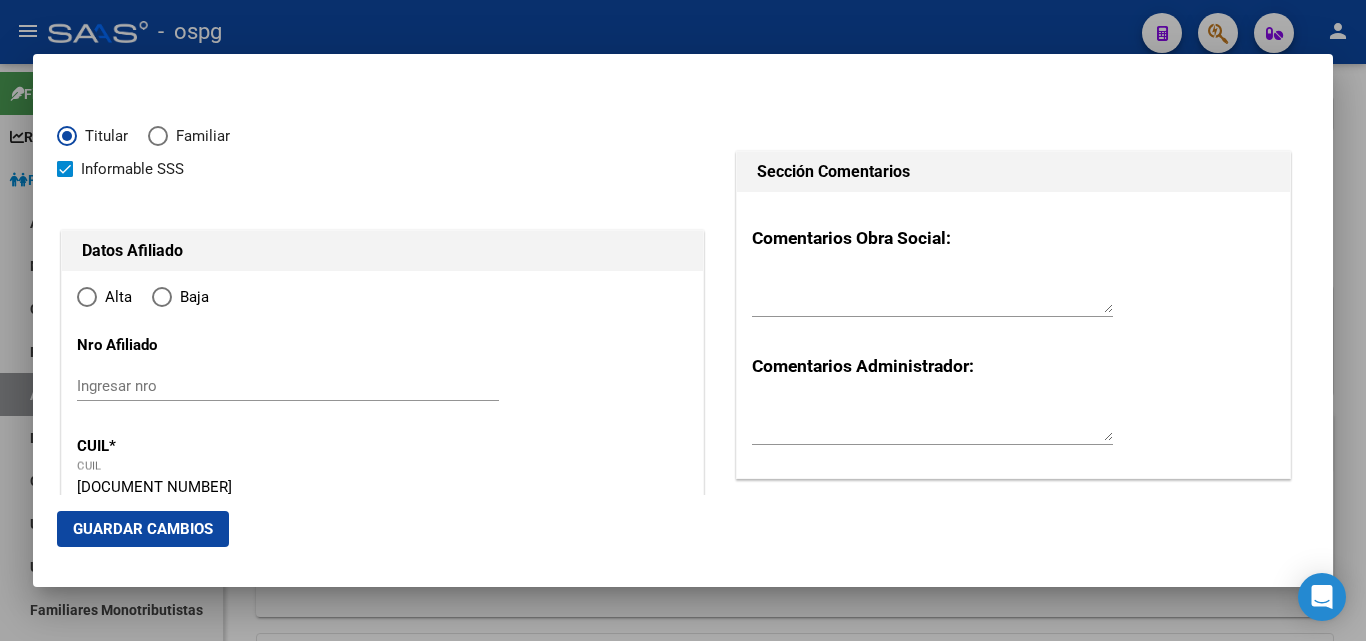 radio on "true" 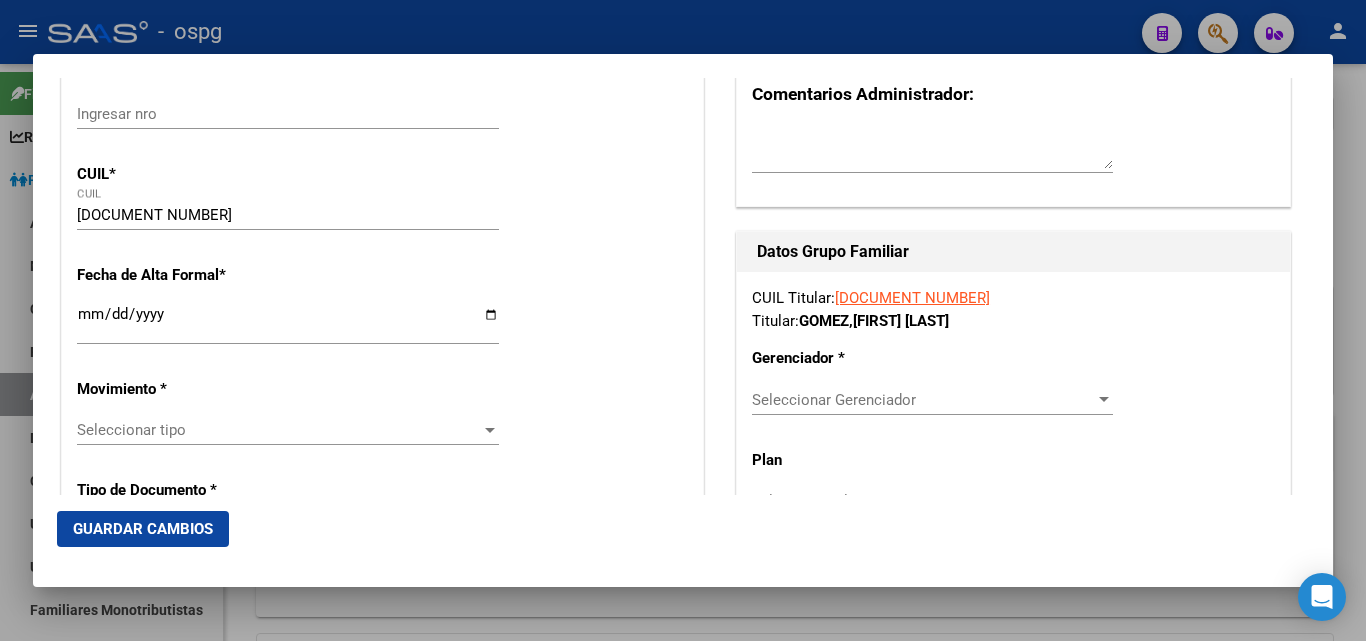 scroll, scrollTop: 281, scrollLeft: 0, axis: vertical 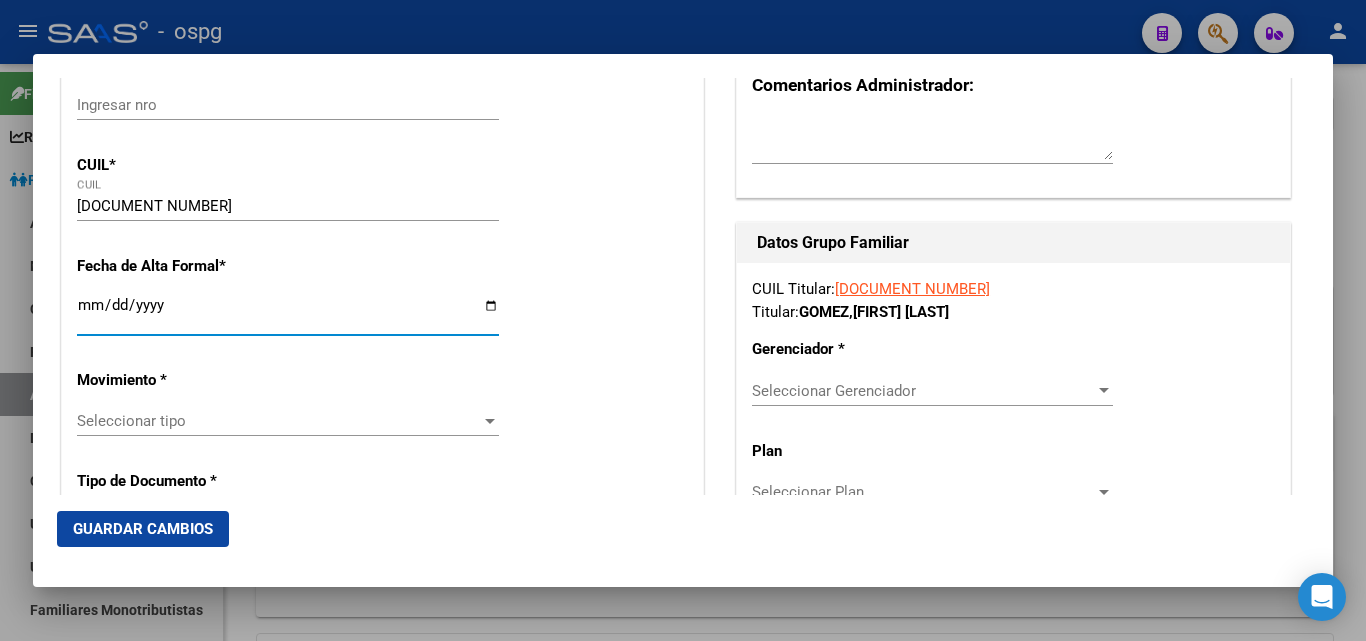 click on "Ingresar fecha" at bounding box center [288, 313] 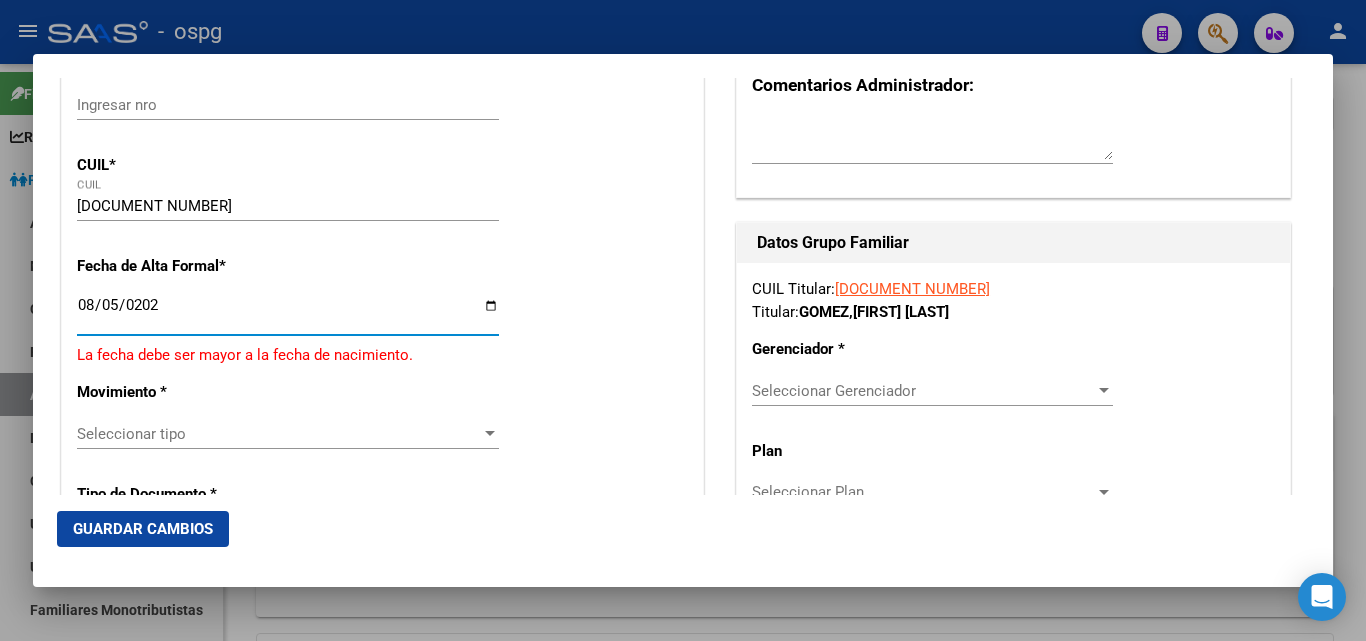 type on "2025-08-05" 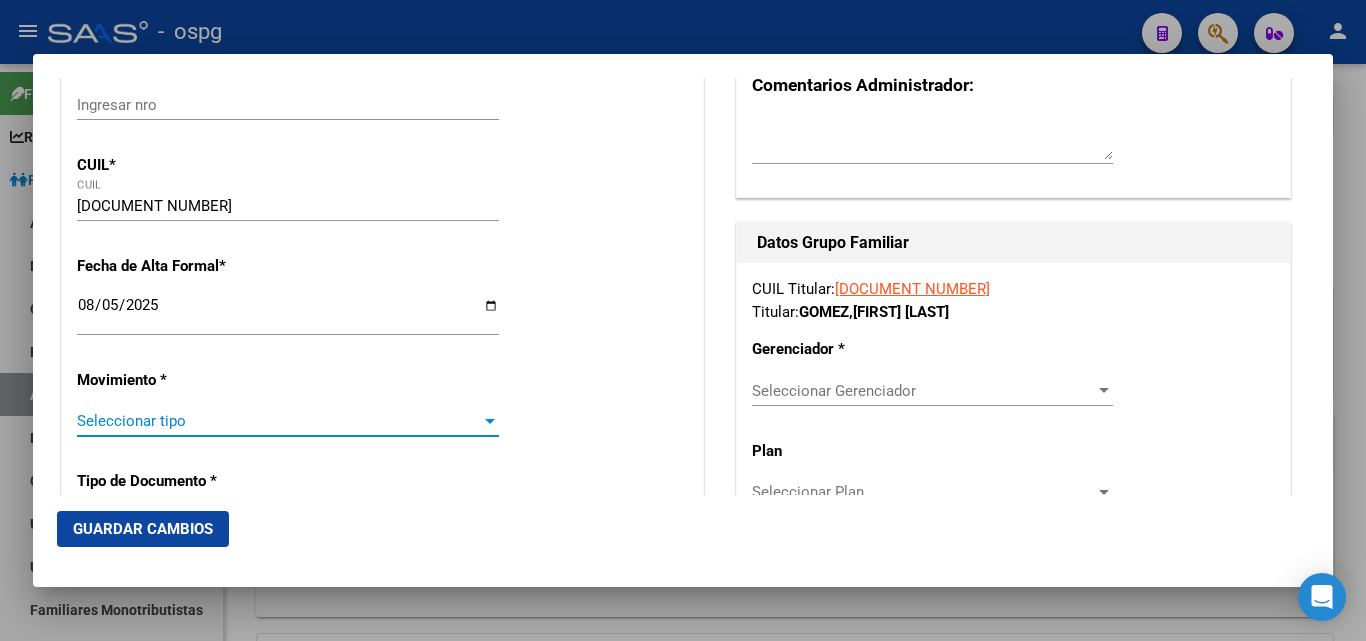 click at bounding box center (490, 421) 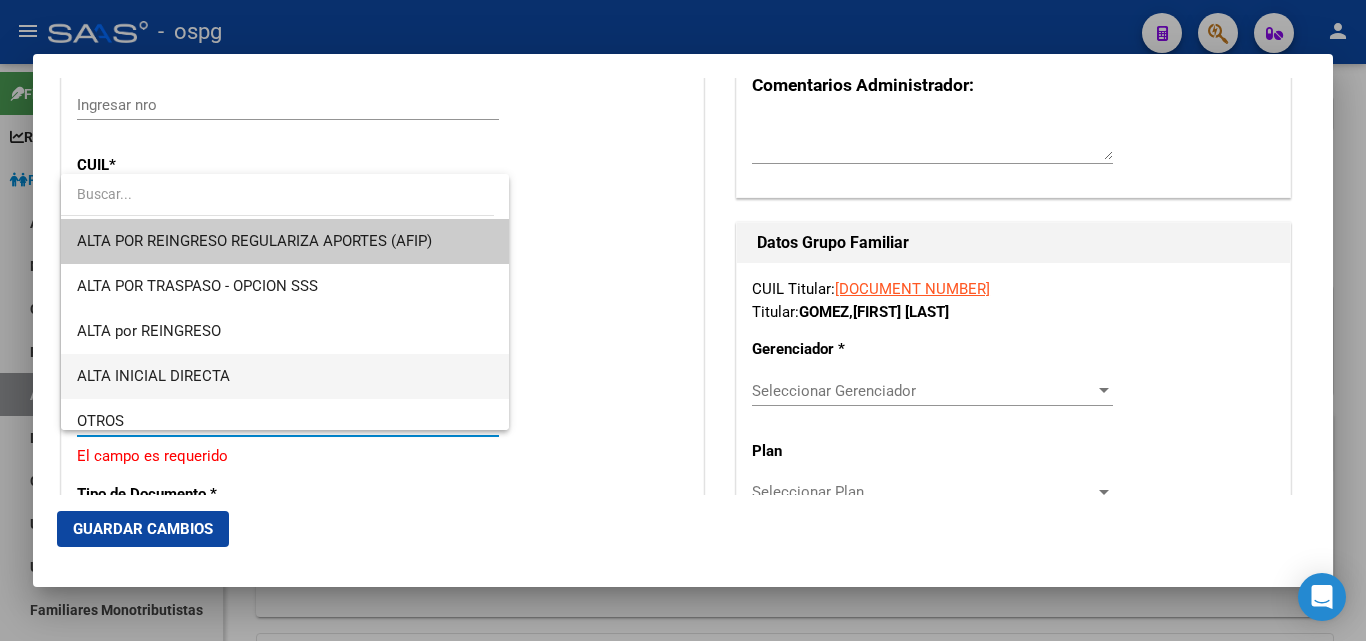 click on "ALTA INICIAL DIRECTA" at bounding box center (285, 376) 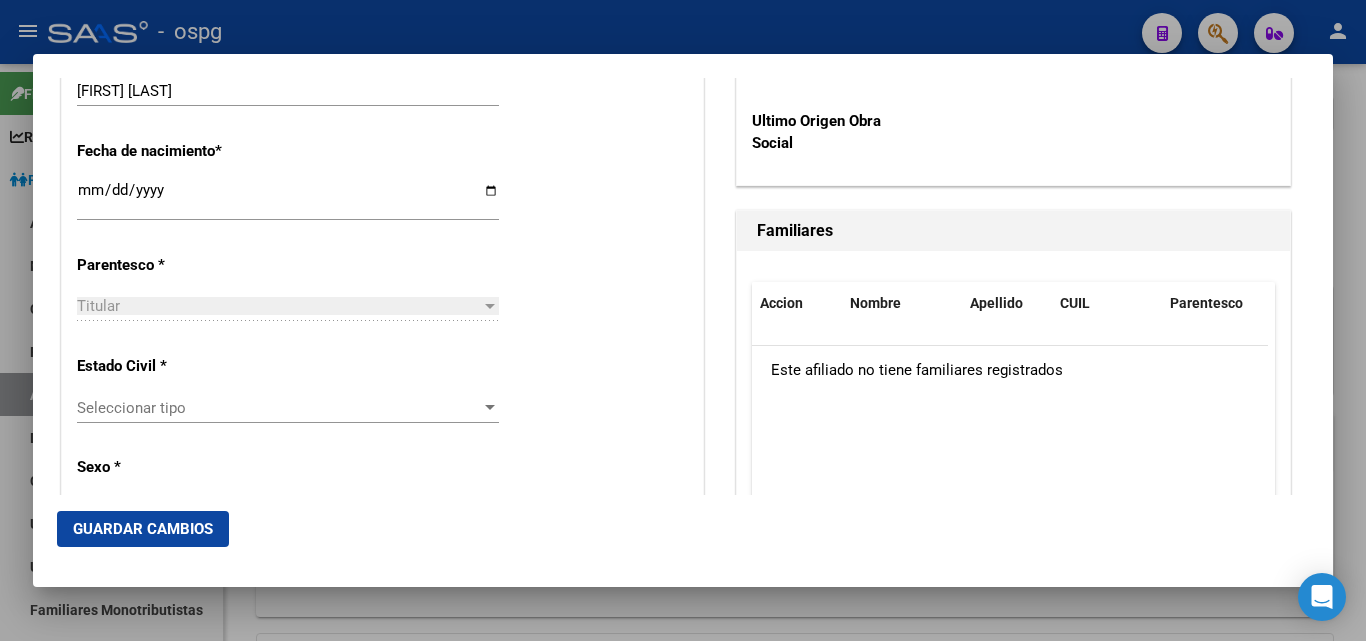 scroll, scrollTop: 1040, scrollLeft: 0, axis: vertical 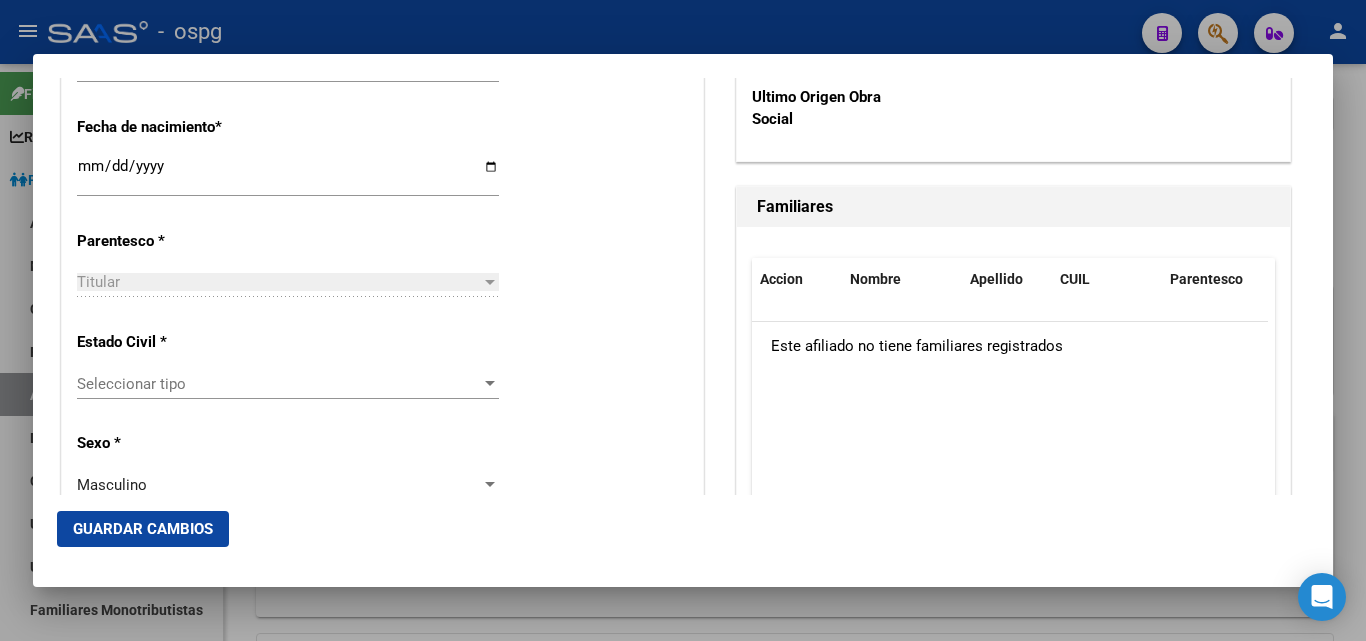 click on "Seleccionar tipo Seleccionar tipo" at bounding box center (288, 384) 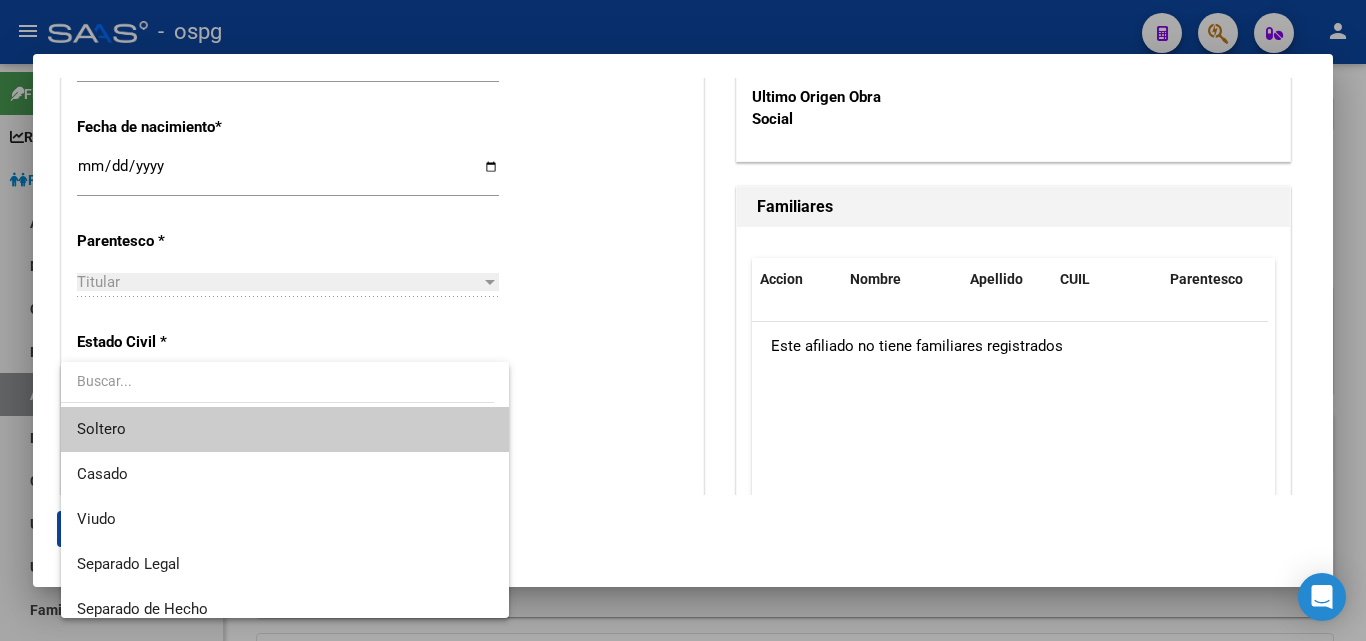 click on "Soltero" at bounding box center [285, 429] 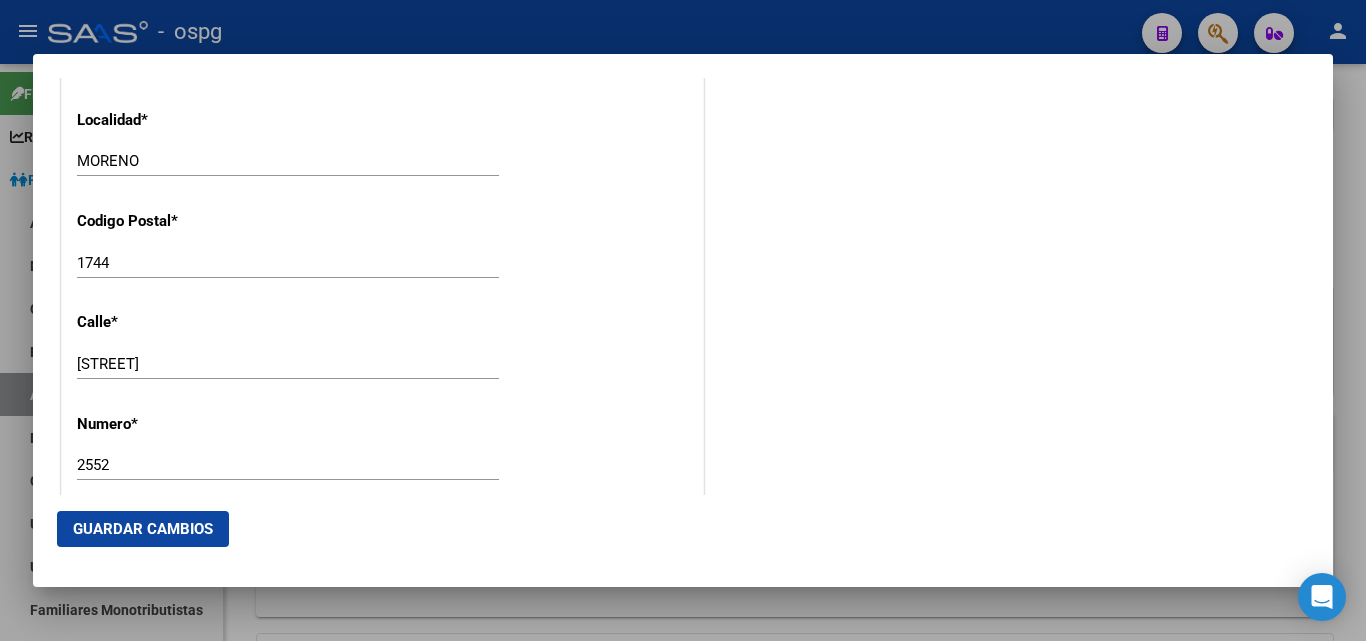 scroll, scrollTop: 1990, scrollLeft: 0, axis: vertical 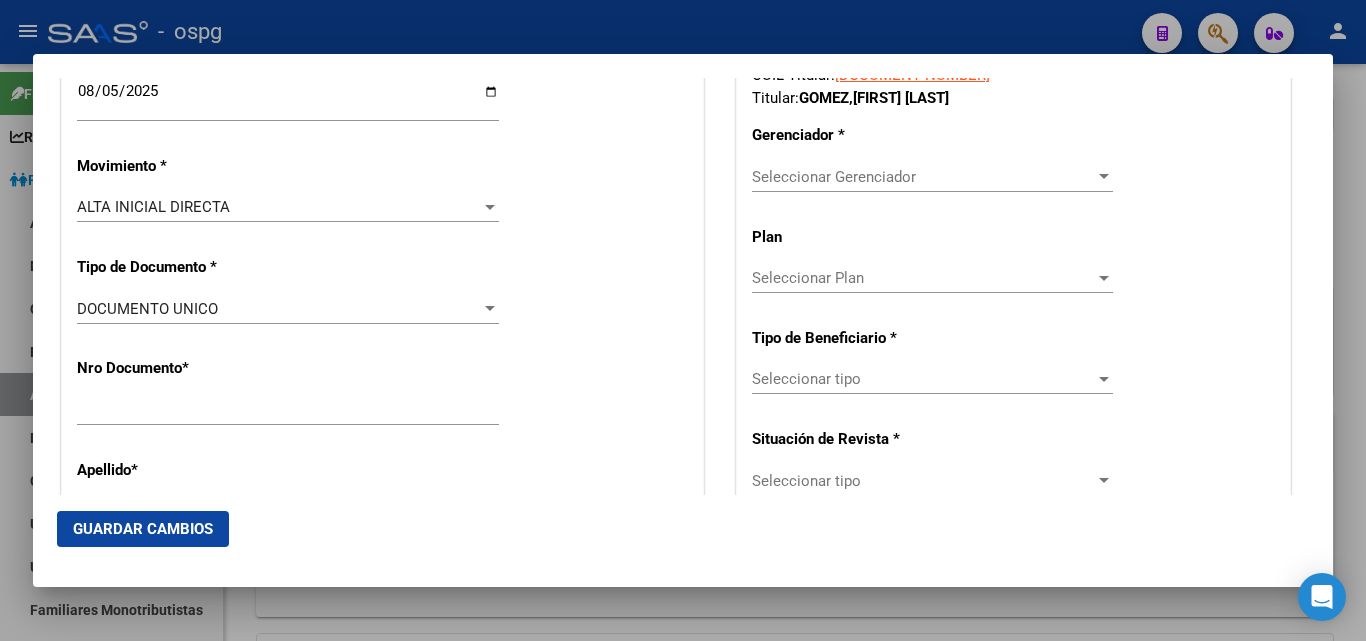 click at bounding box center [1104, 177] 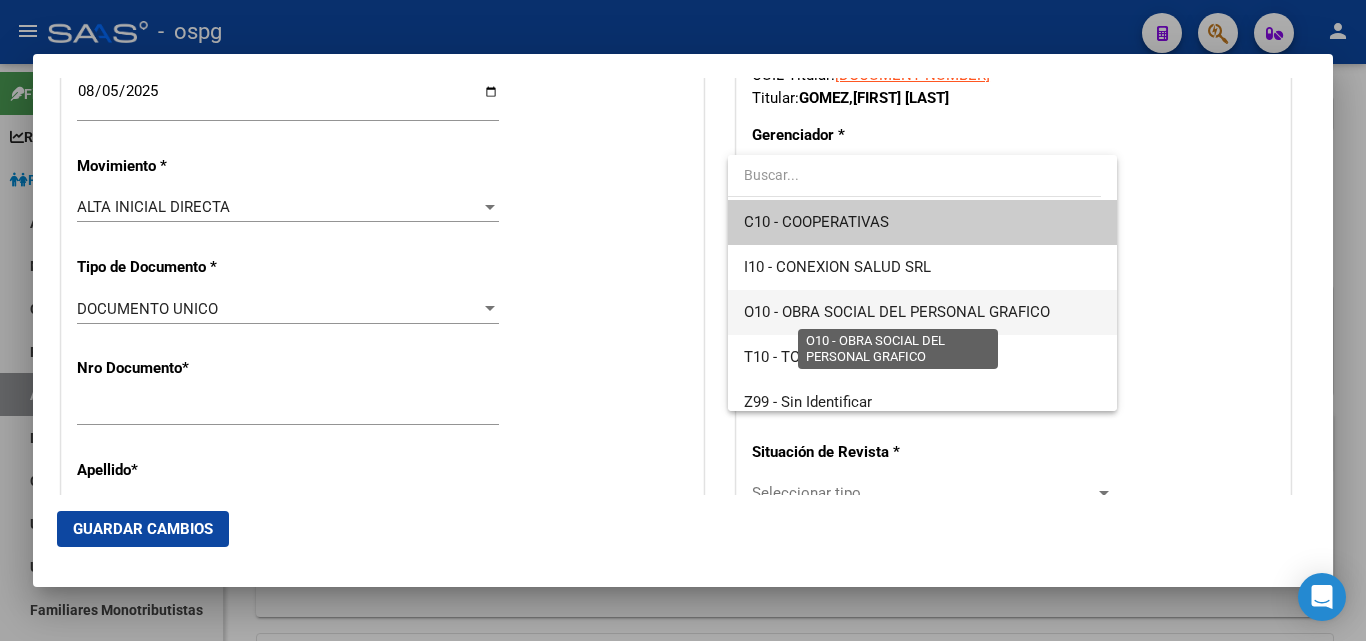 click on "O10 - OBRA SOCIAL DEL PERSONAL GRAFICO" at bounding box center [897, 312] 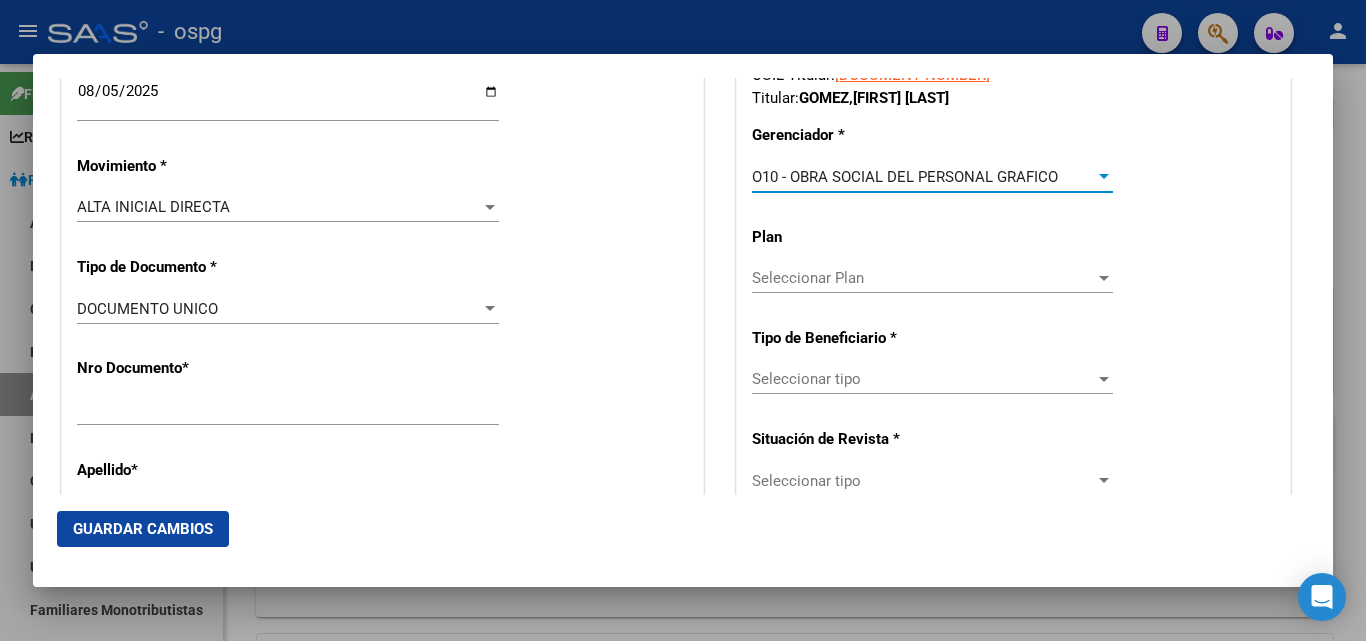 click at bounding box center (1104, 379) 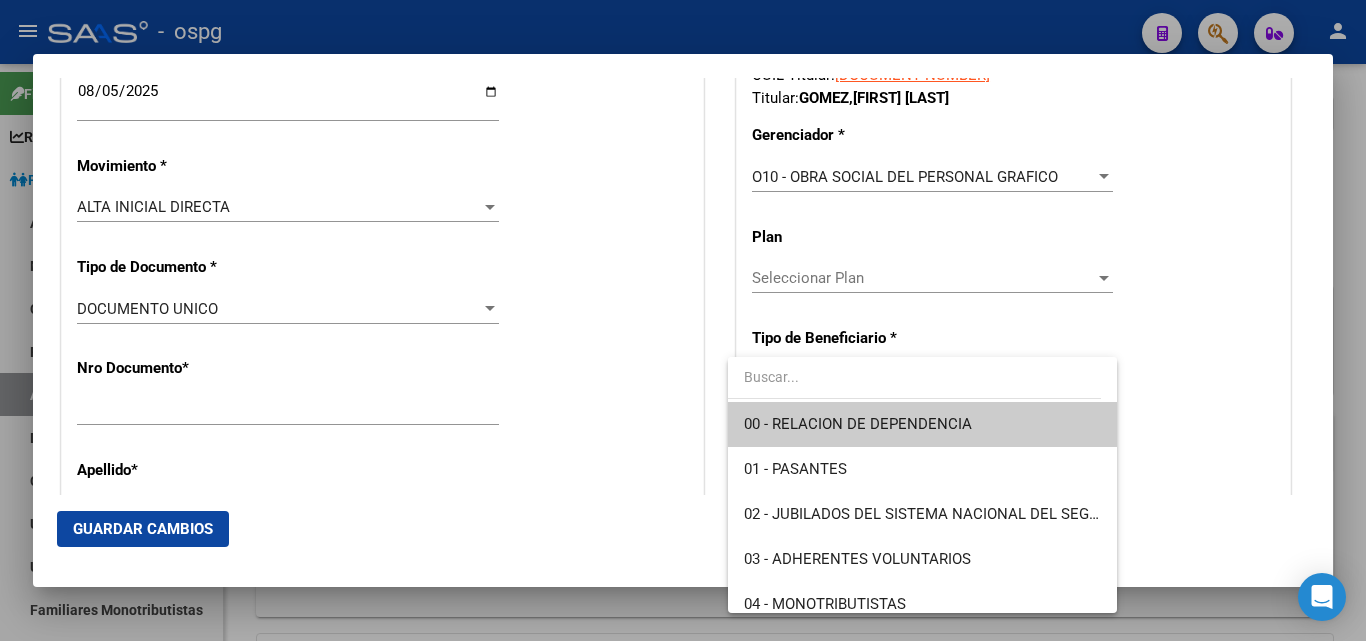 click on "00 - RELACION DE DEPENDENCIA" at bounding box center [922, 424] 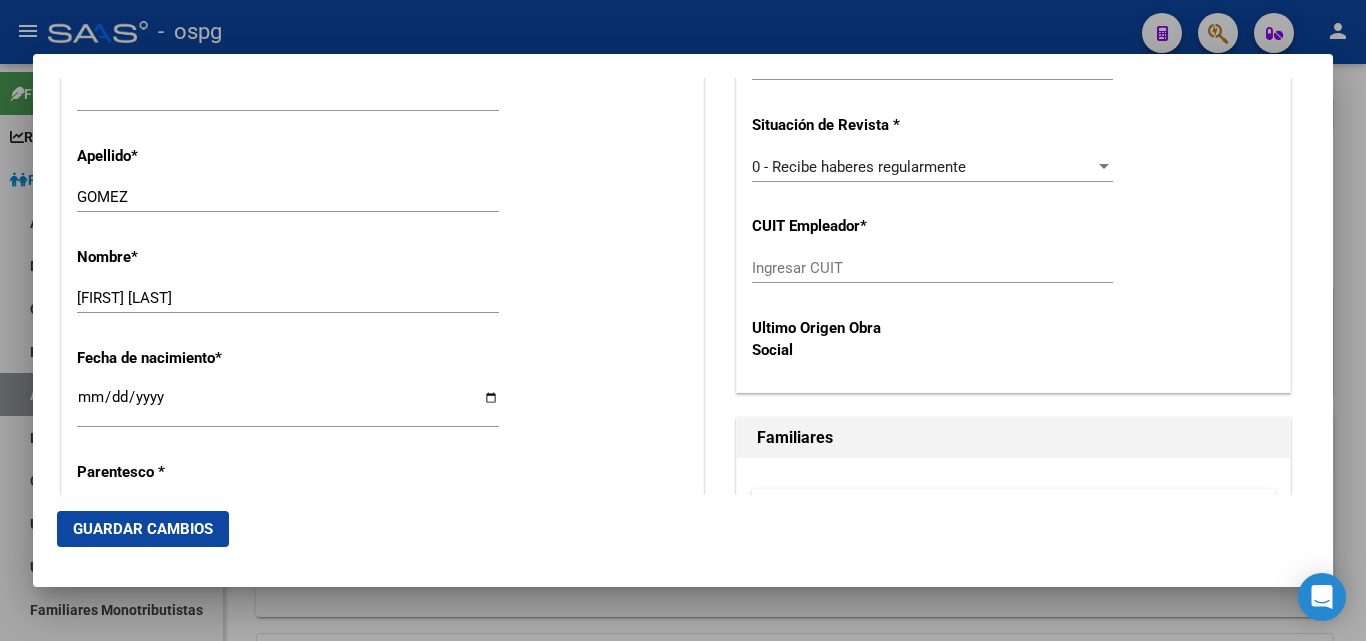 scroll, scrollTop: 817, scrollLeft: 0, axis: vertical 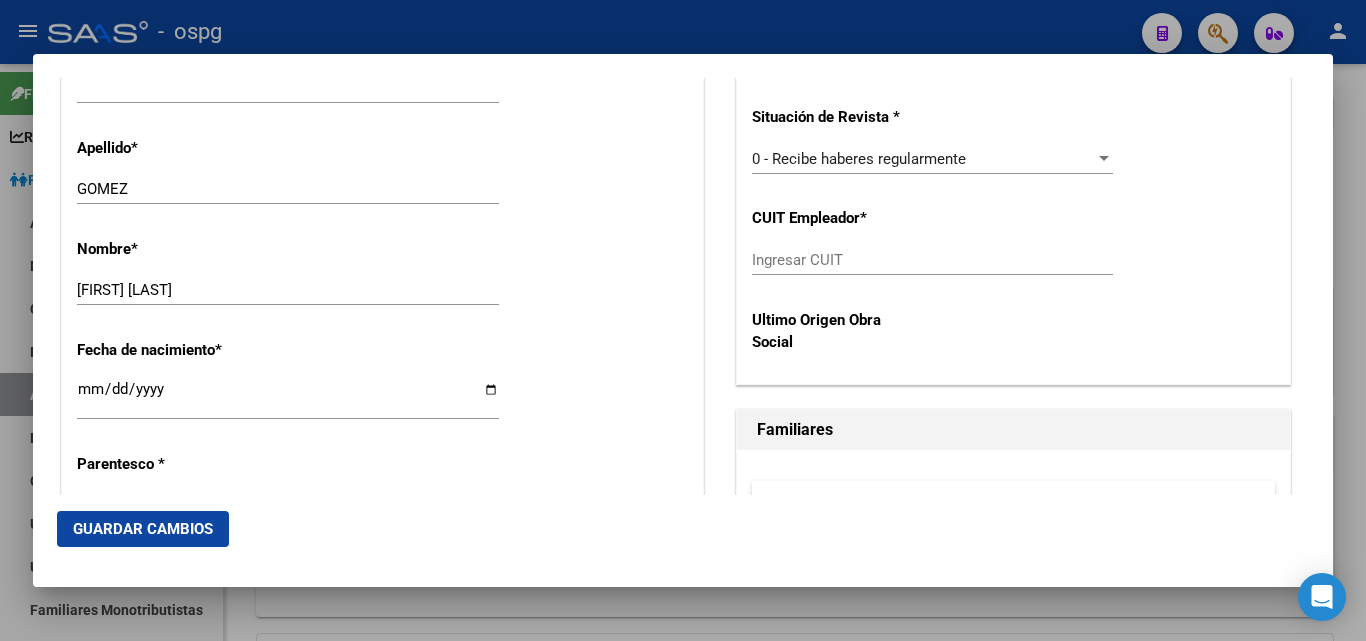click on "Ingresar CUIT" at bounding box center (932, 260) 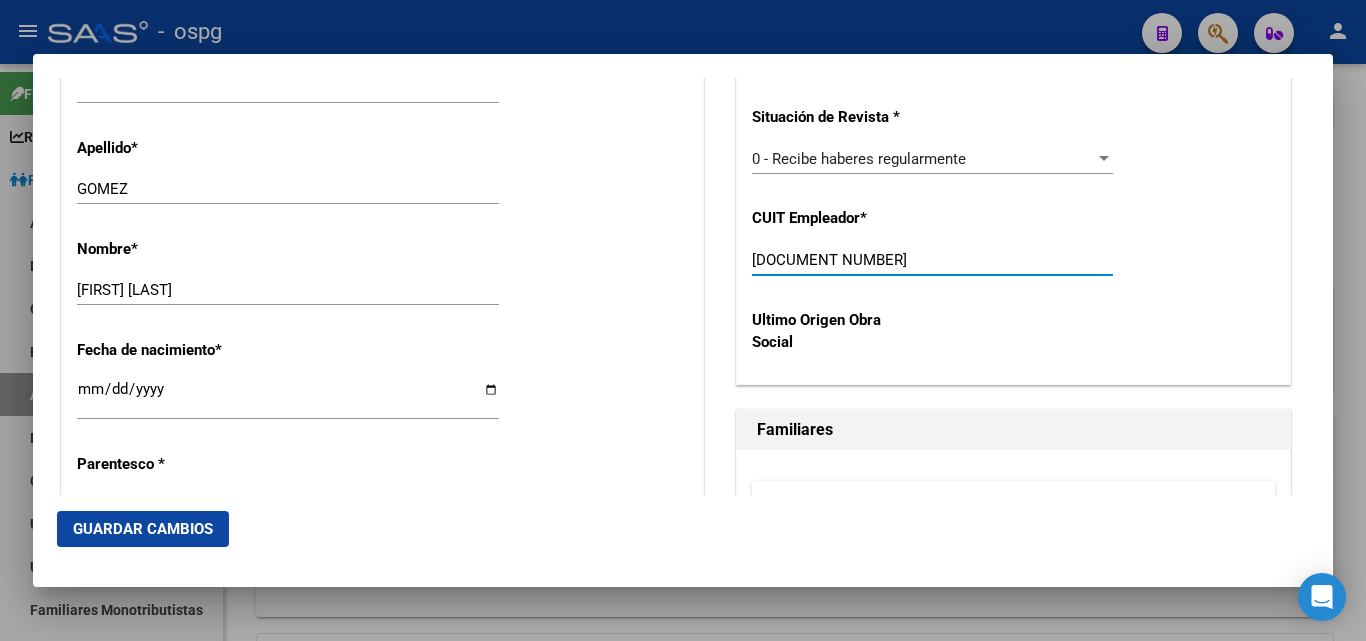 type on "[DOCUMENT NUMBER]" 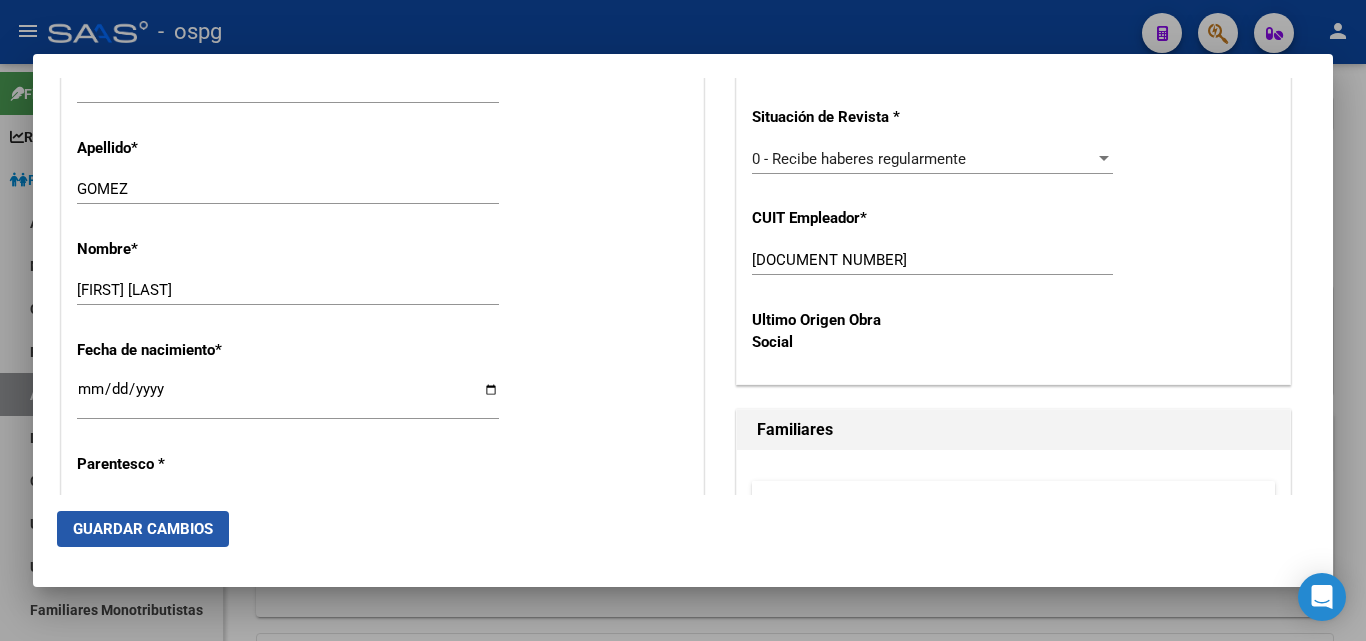 click on "Guardar Cambios" 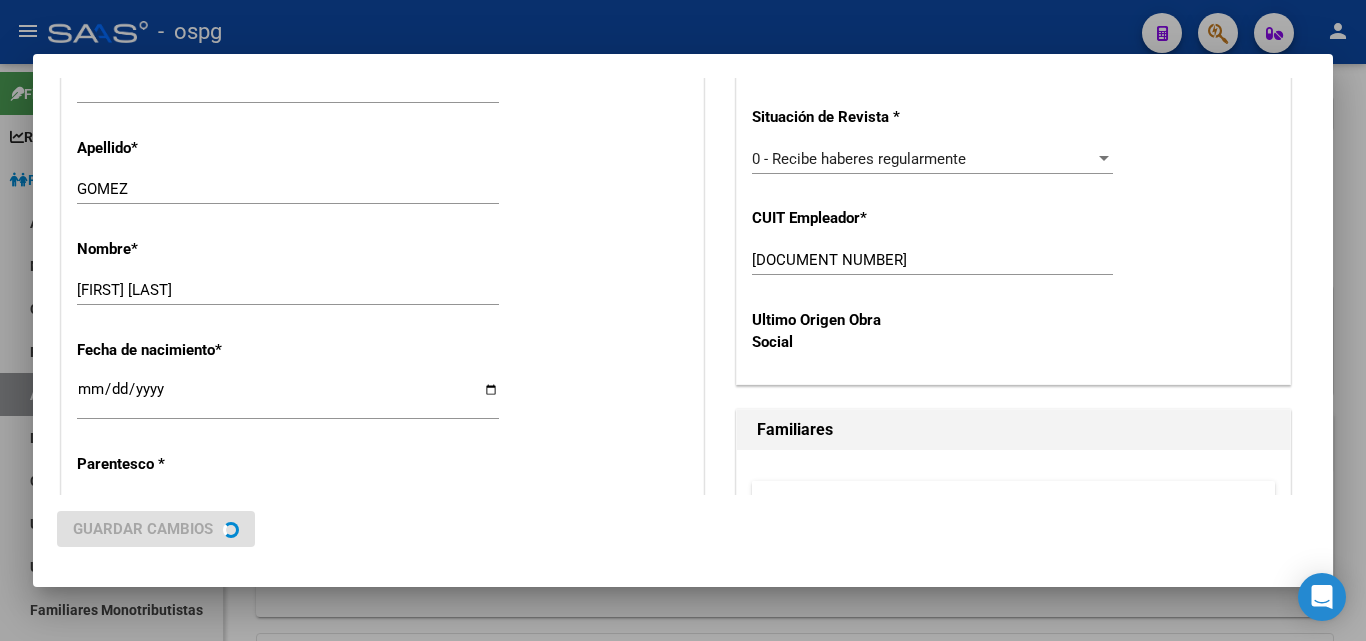 scroll, scrollTop: 0, scrollLeft: 0, axis: both 